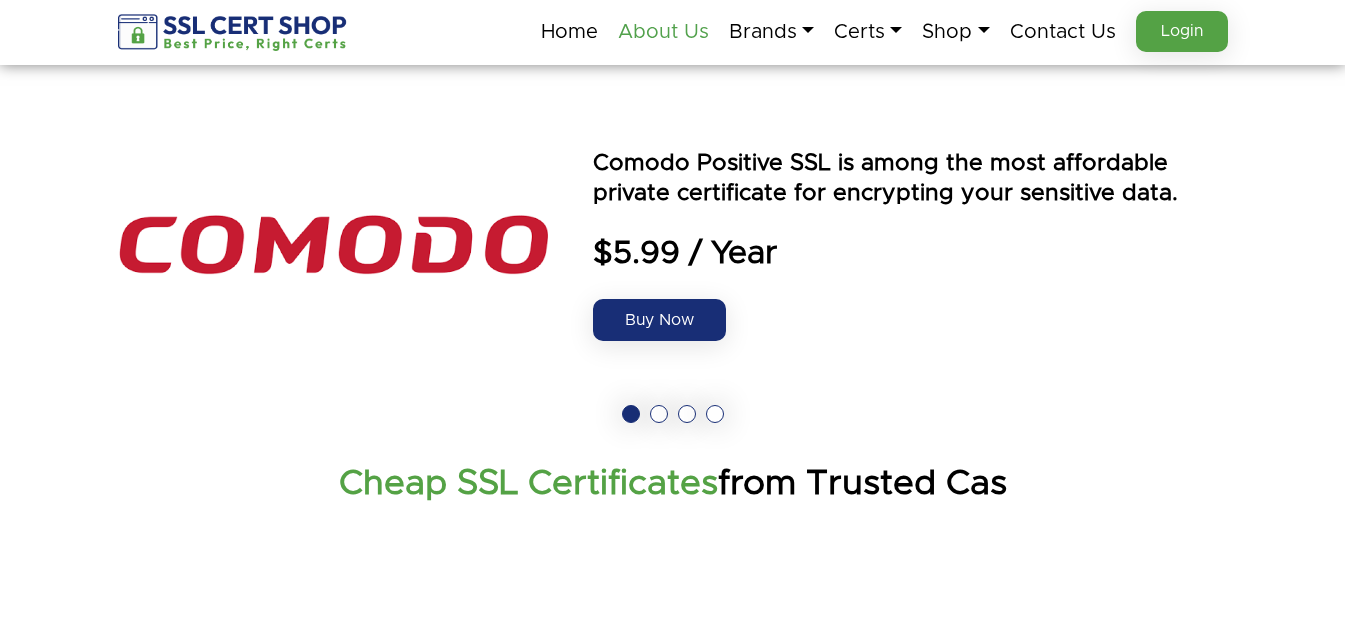 scroll, scrollTop: 0, scrollLeft: 0, axis: both 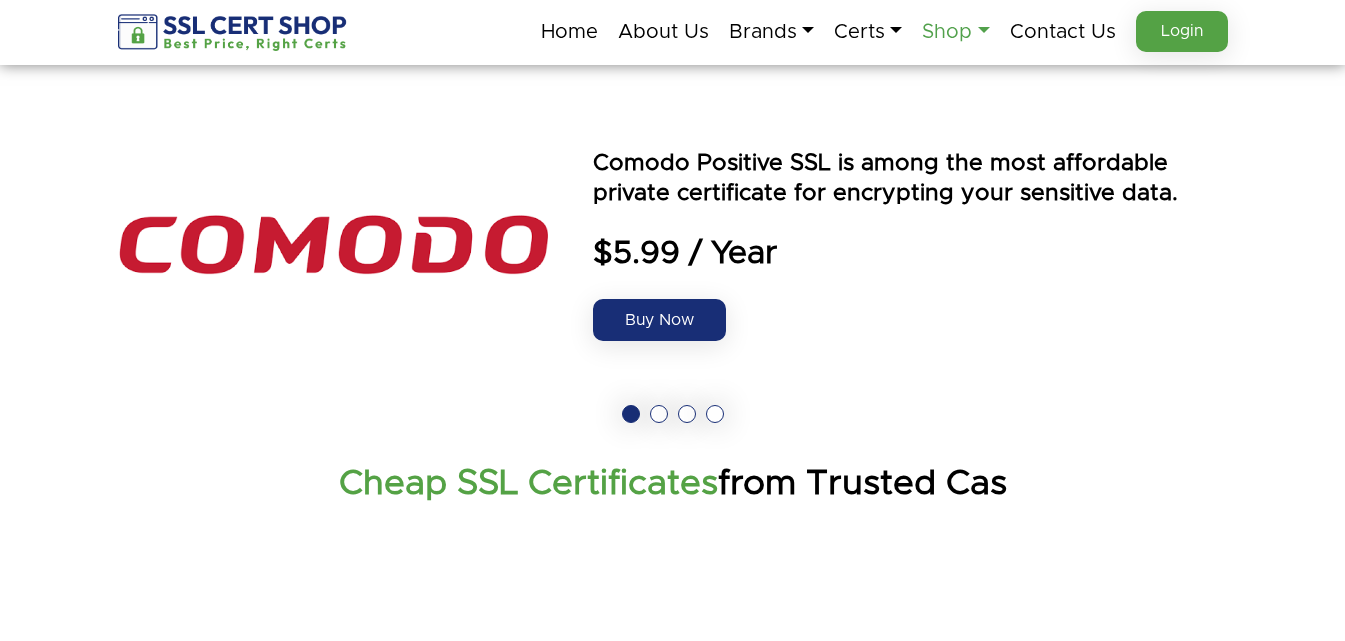 click on "Shop" at bounding box center [955, 32] 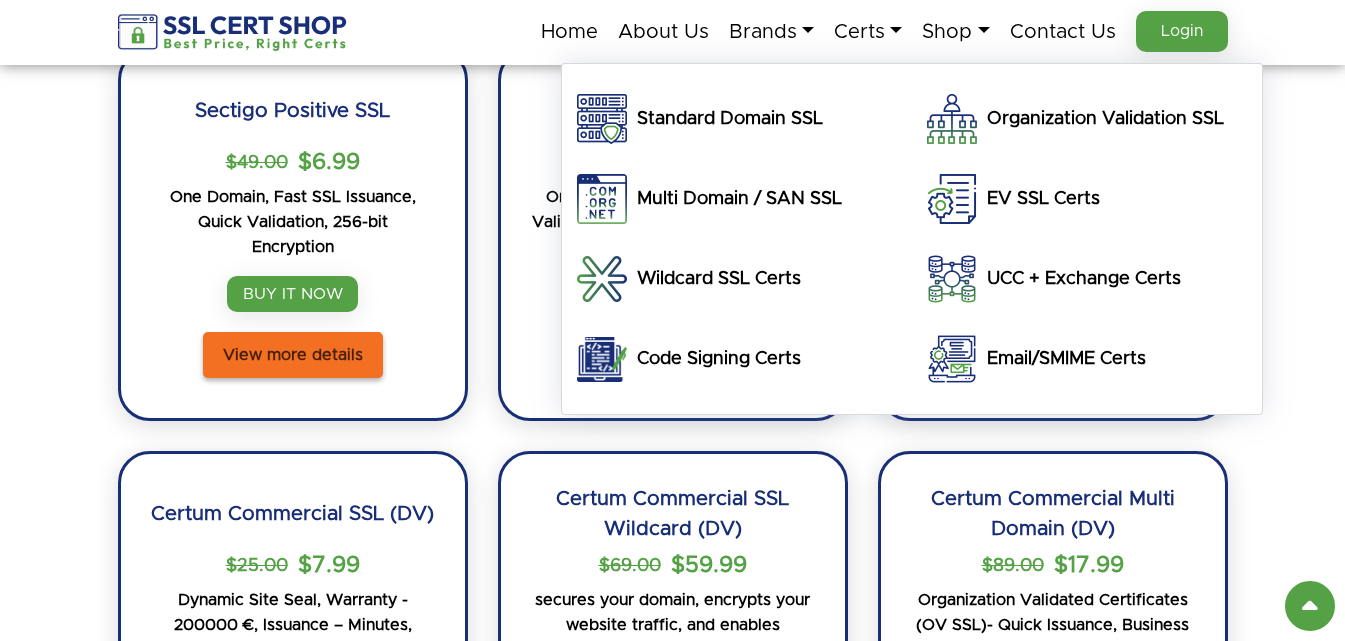 click on "Comodo Positive SSL
$49
$4.99
One domain, Basic HTTPS,  Domain Validation, Low  assurance
BUY IT NOW
View more details
Comodo Positive SSL Wildcard
$249.00
$42.99
One Domain & Subdomains, Easy Validation, Multi-Server Install, Quick Issuance
BUY IT NOW
View more details
Comodo Positive SSL EV
$149.00" at bounding box center [672, 280] 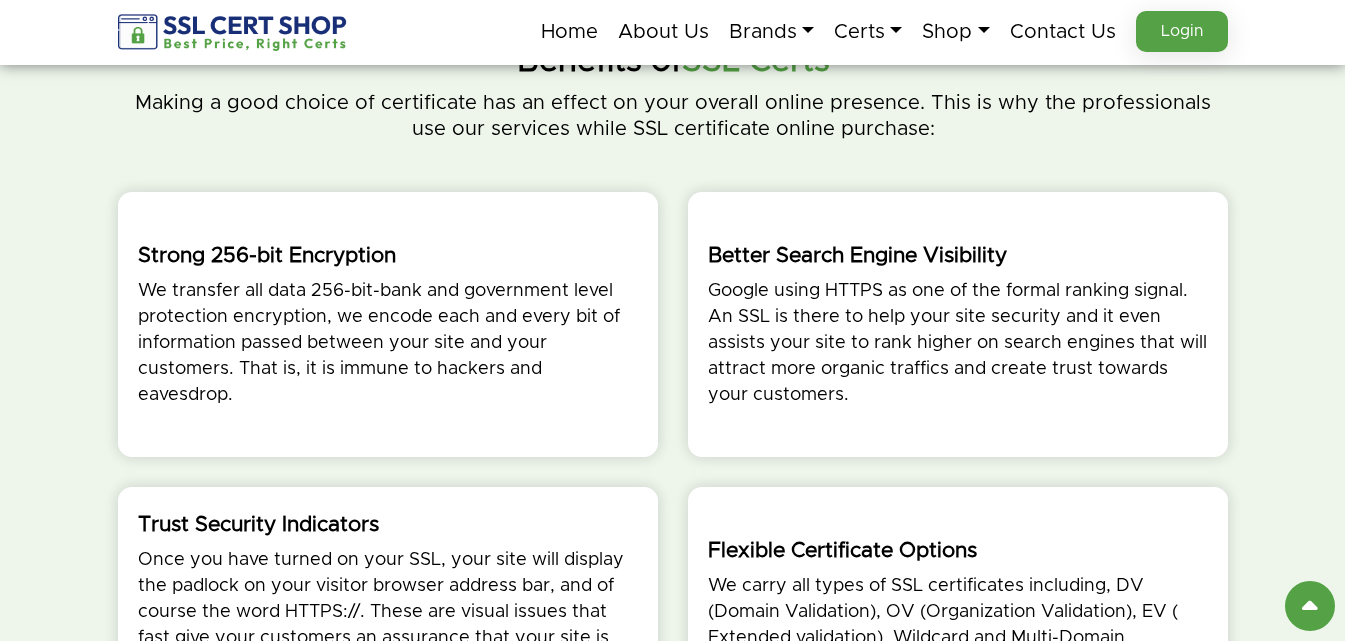 scroll, scrollTop: 6357, scrollLeft: 0, axis: vertical 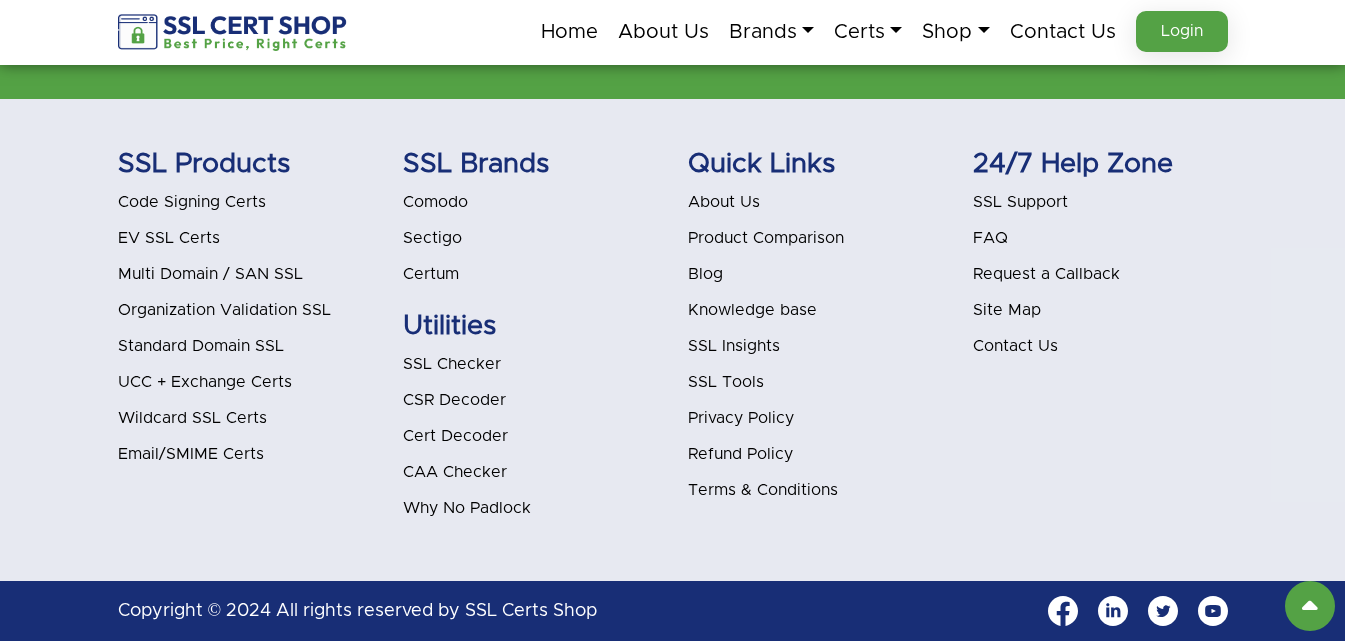 click on "Blog" at bounding box center [705, 274] 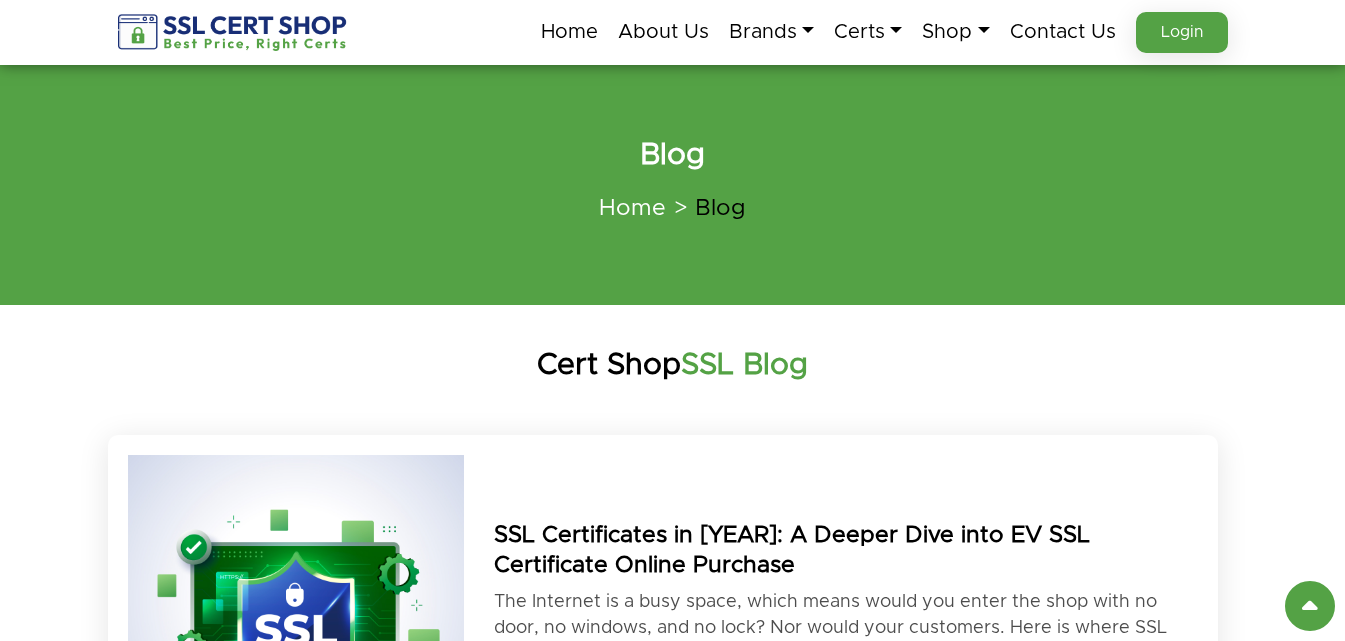 scroll, scrollTop: 0, scrollLeft: 0, axis: both 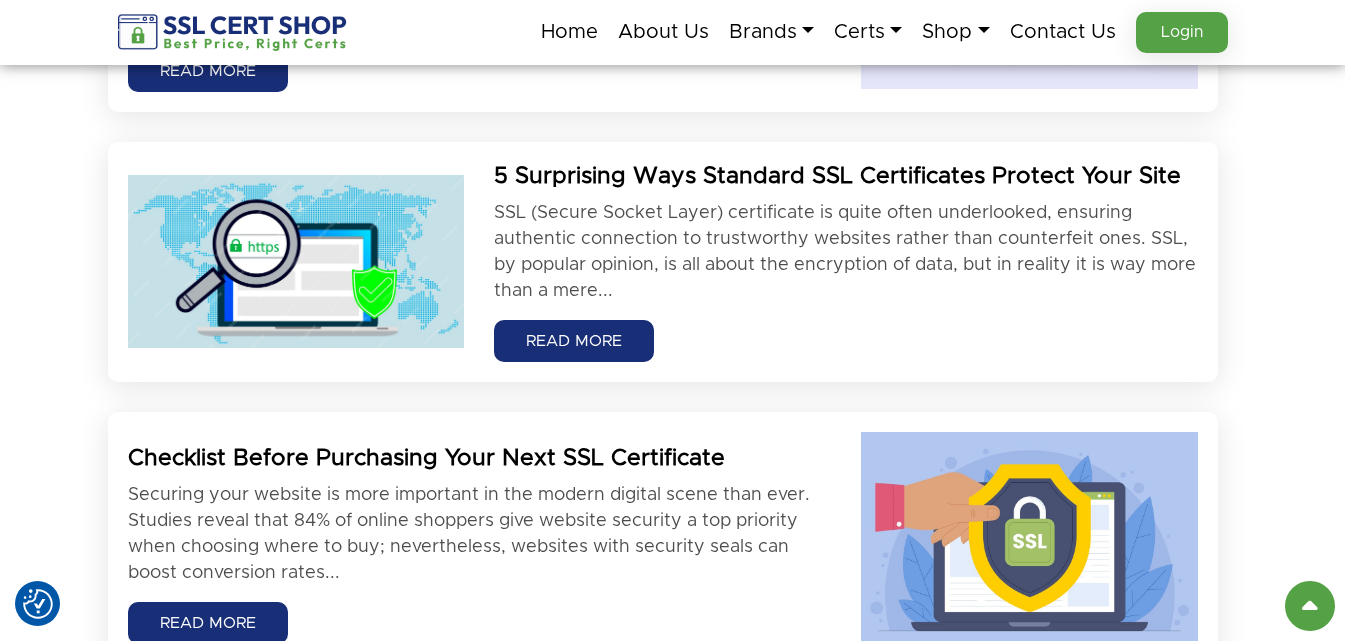 click on "5 Surprising Ways Standard SSL Certificates Protect Your Site" at bounding box center [845, 177] 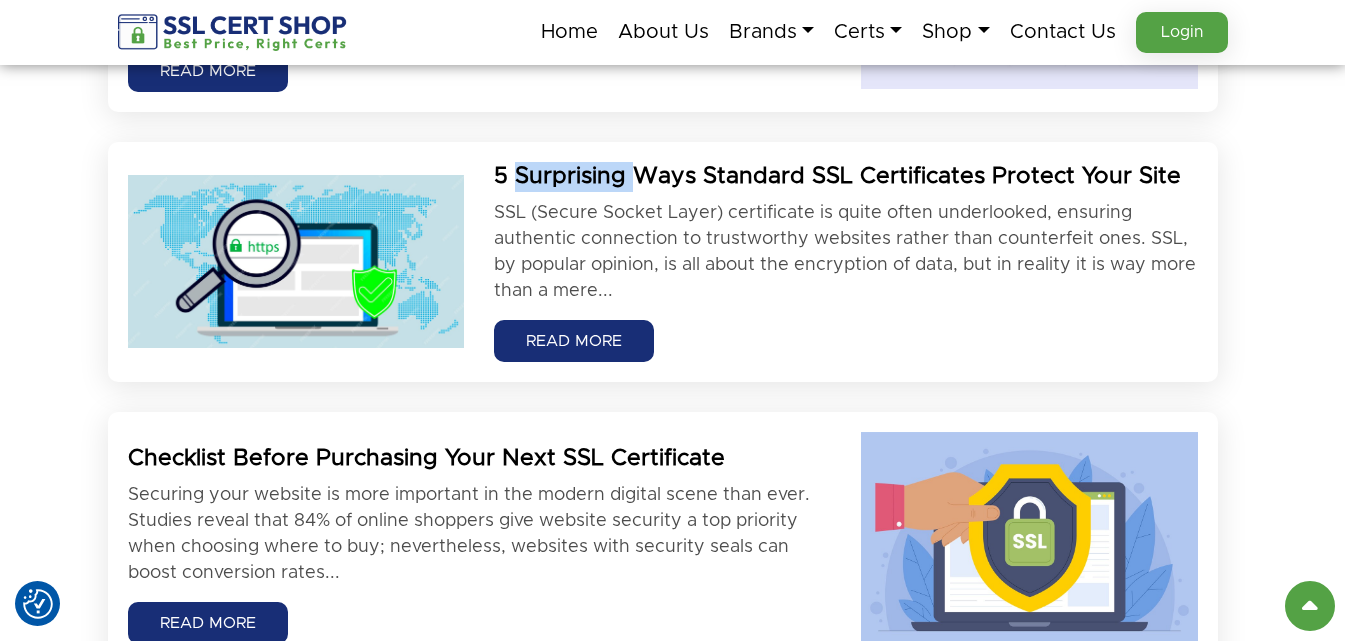 click on "5 Surprising Ways Standard SSL Certificates Protect Your Site" at bounding box center [845, 177] 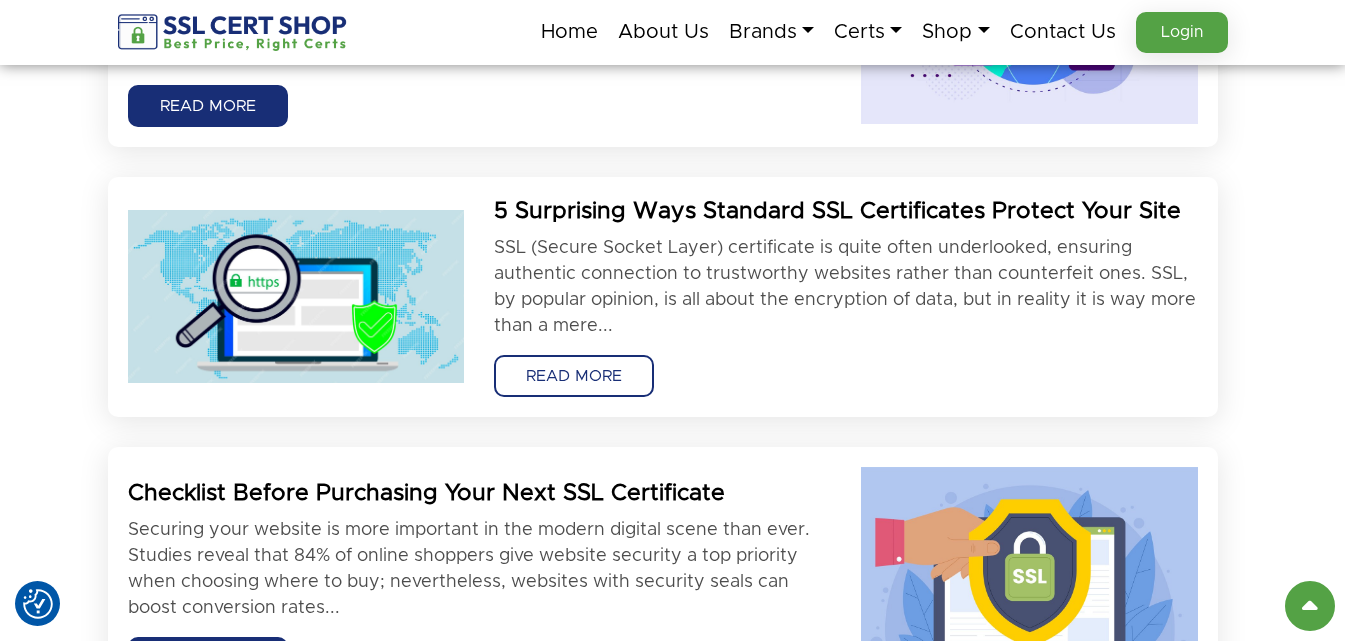 scroll, scrollTop: 1600, scrollLeft: 0, axis: vertical 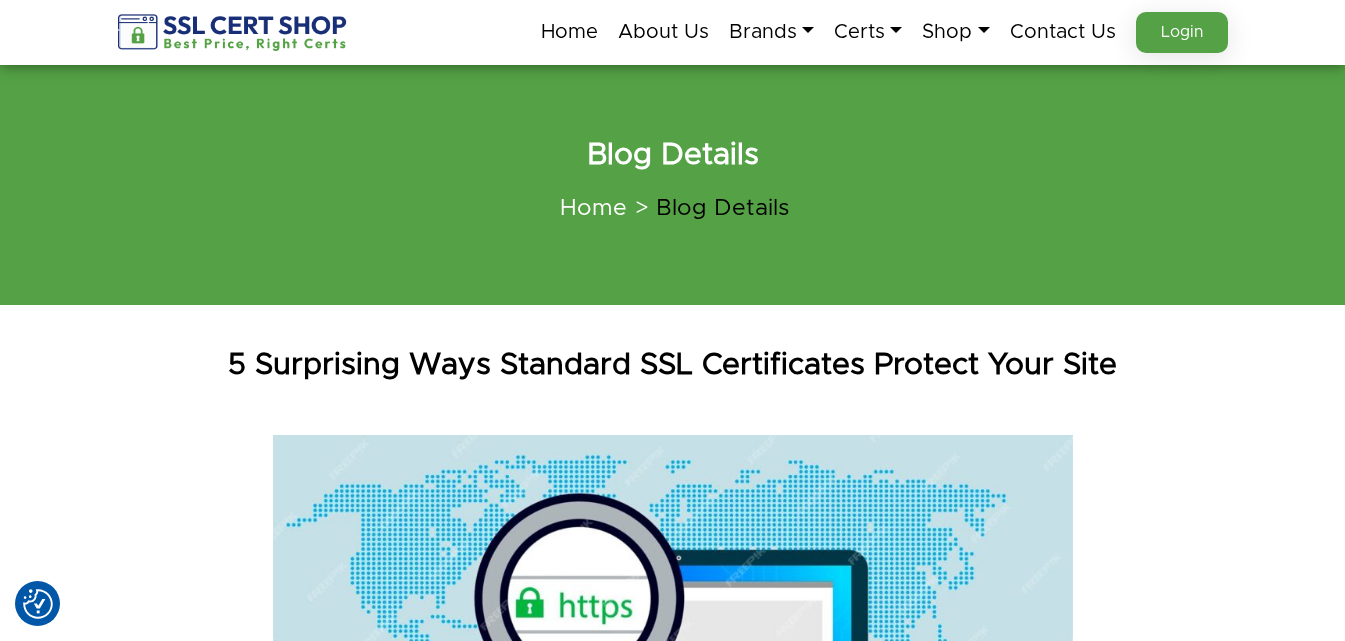 click on "5 Surprising Ways Standard SSL Certificates Protect Your Site" at bounding box center [673, 365] 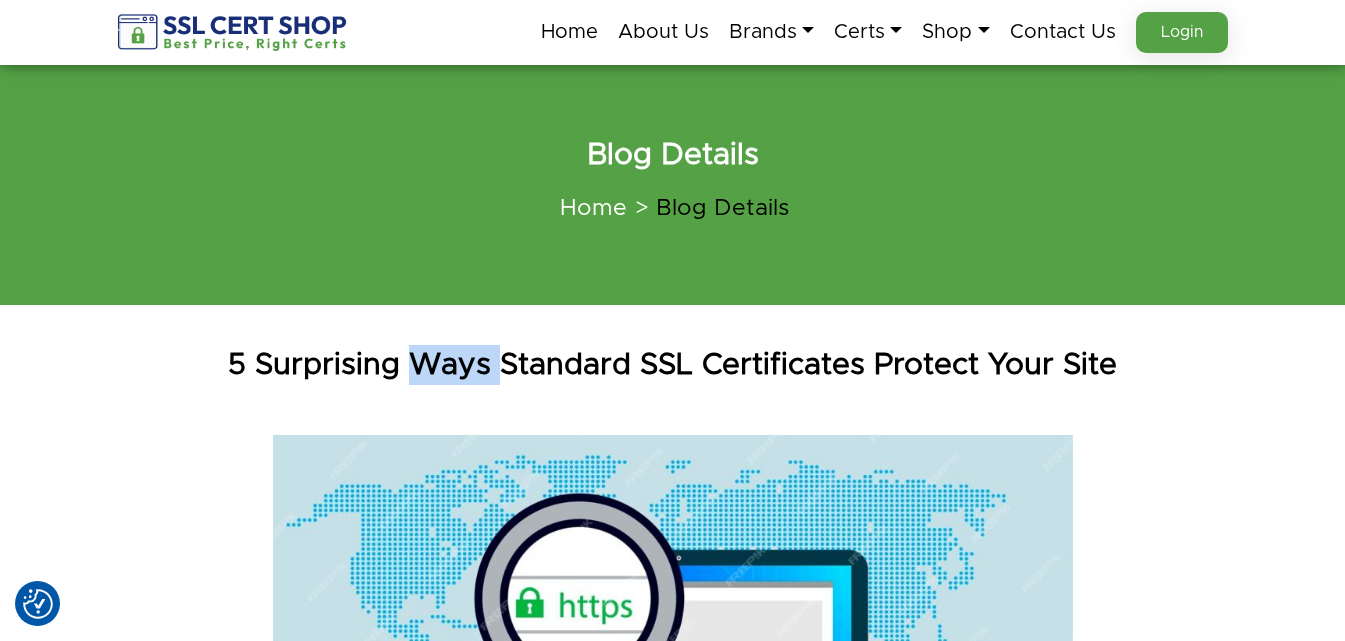 click on "5 Surprising Ways Standard SSL Certificates Protect Your Site" at bounding box center (673, 365) 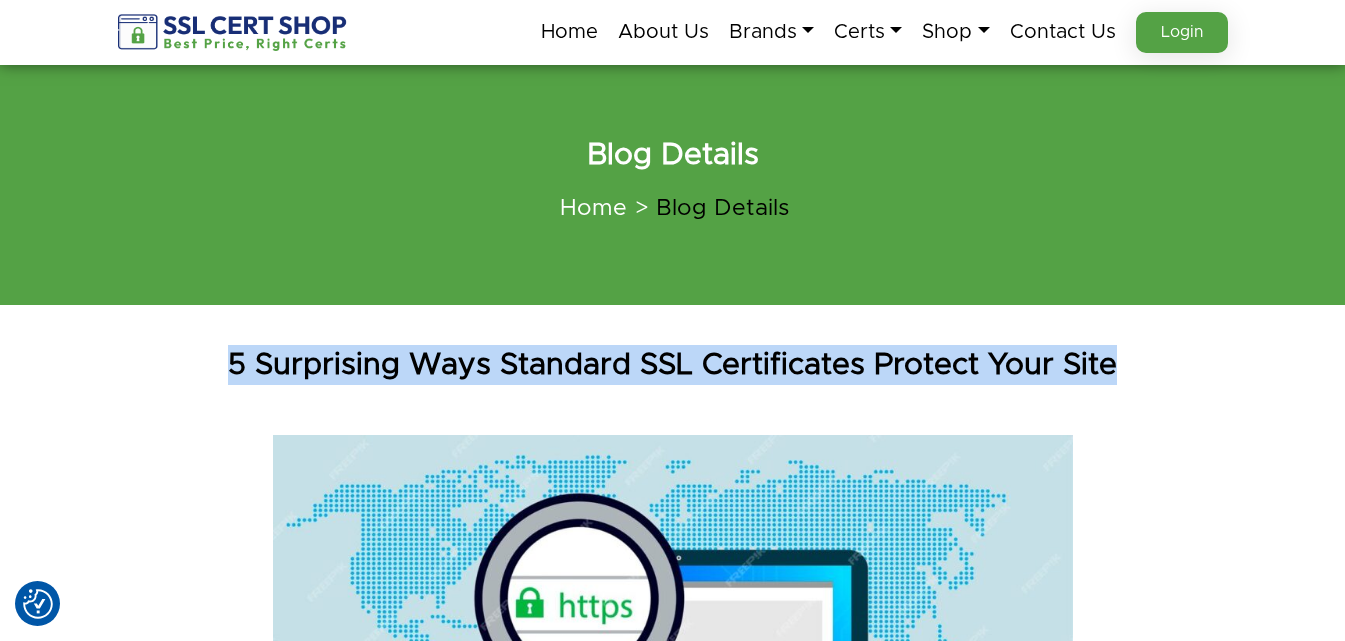 click on "5 Surprising Ways Standard SSL Certificates Protect Your Site" at bounding box center [673, 365] 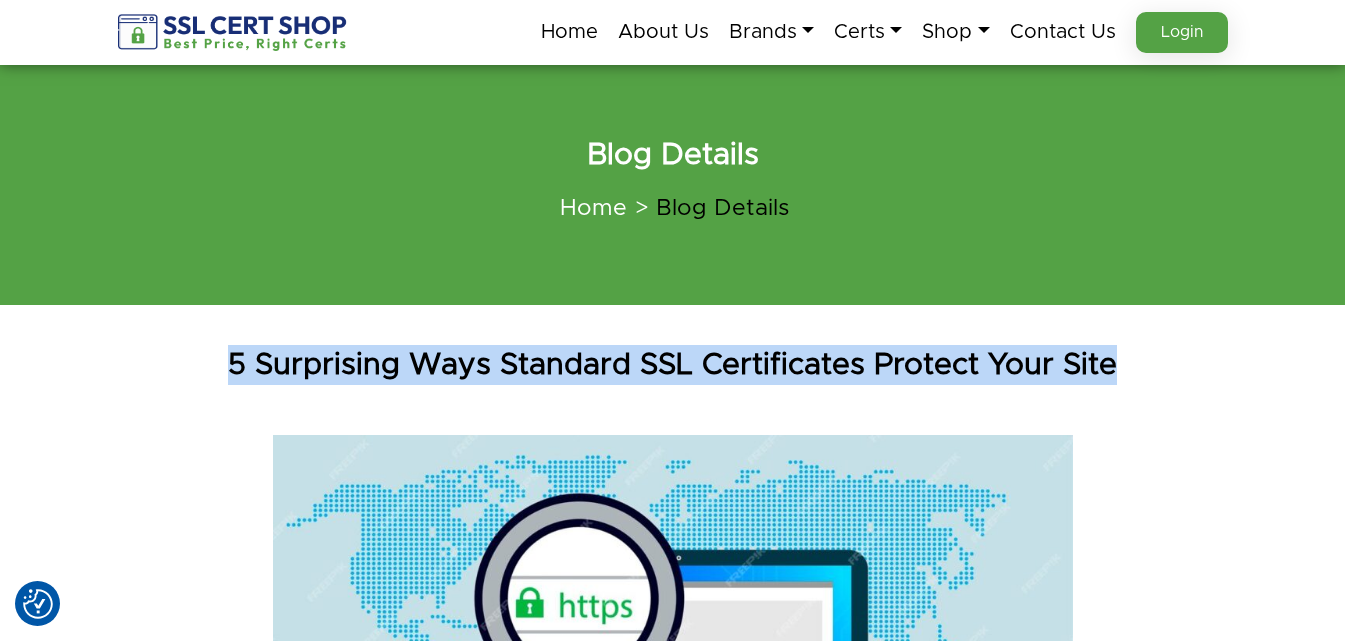 copy on "5 Surprising Ways Standard SSL Certificates Protect Your Site" 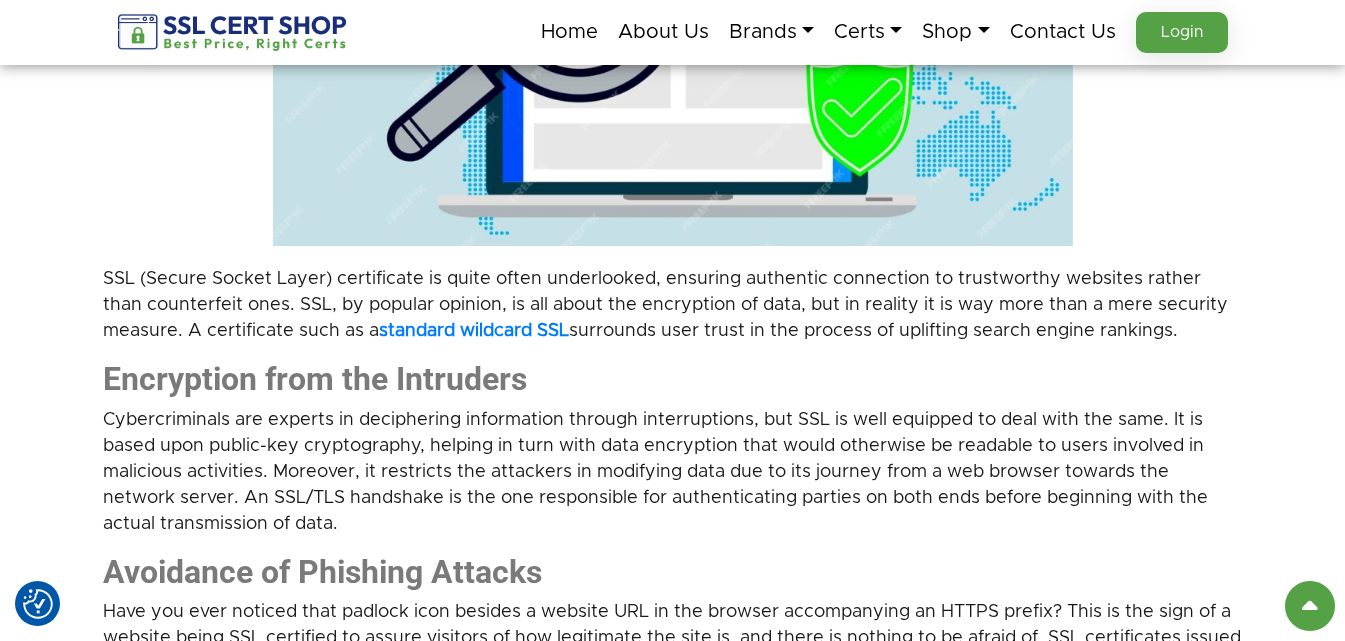 scroll, scrollTop: 600, scrollLeft: 0, axis: vertical 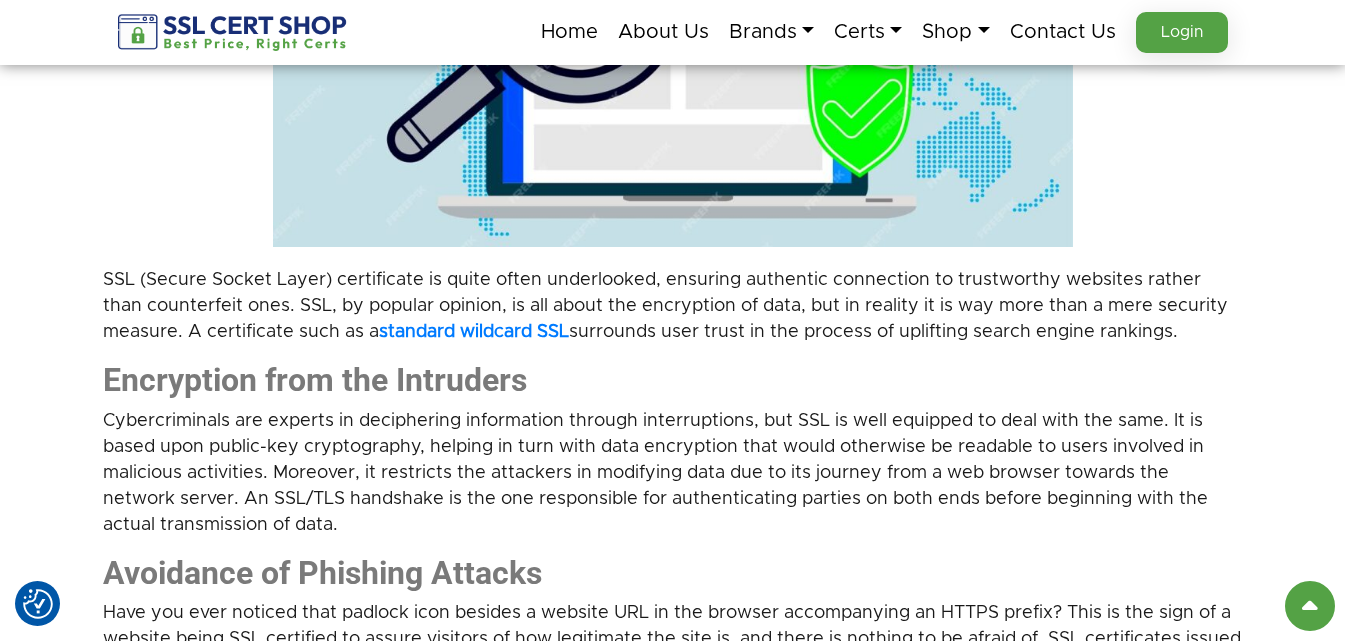 drag, startPoint x: 96, startPoint y: 265, endPoint x: 1244, endPoint y: 331, distance: 1149.8956 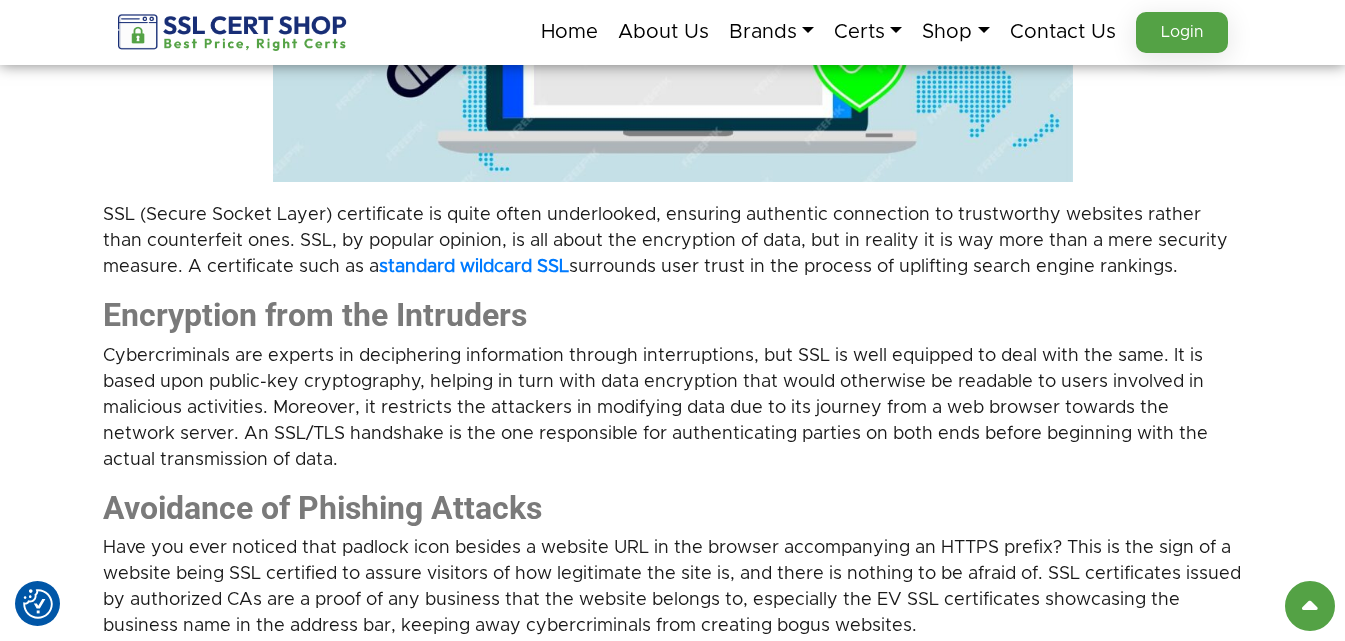 scroll, scrollTop: 700, scrollLeft: 0, axis: vertical 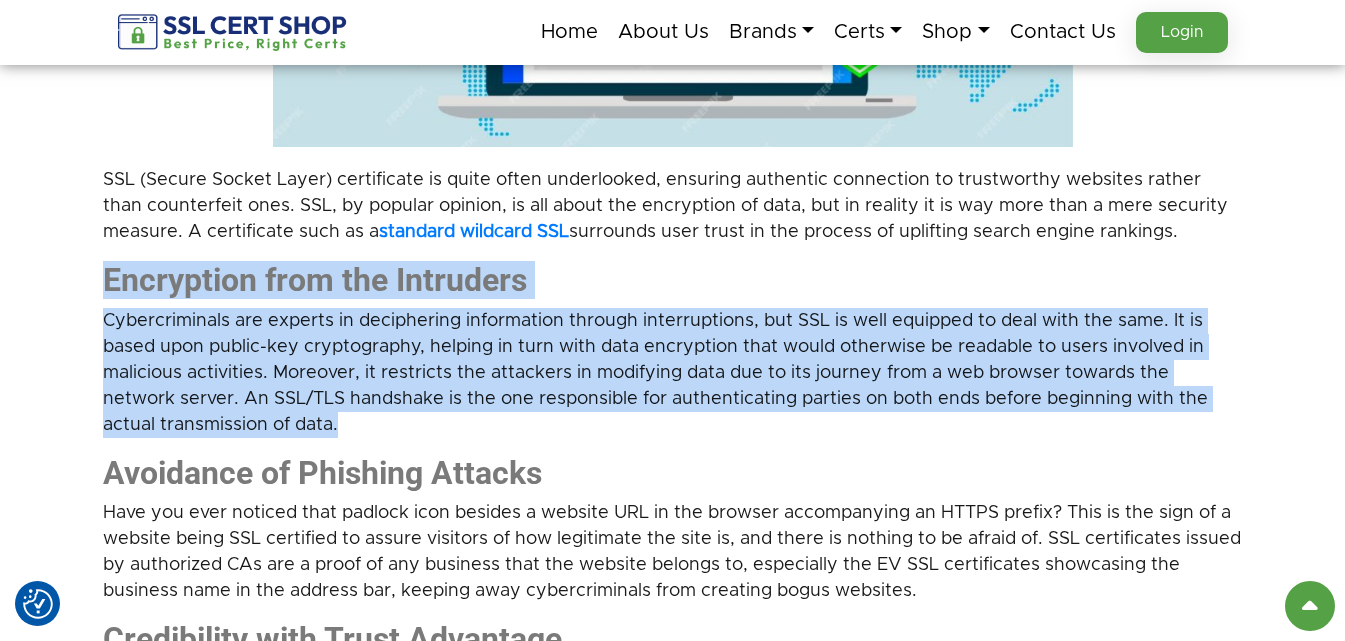 drag, startPoint x: 350, startPoint y: 424, endPoint x: 71, endPoint y: 265, distance: 321.12613 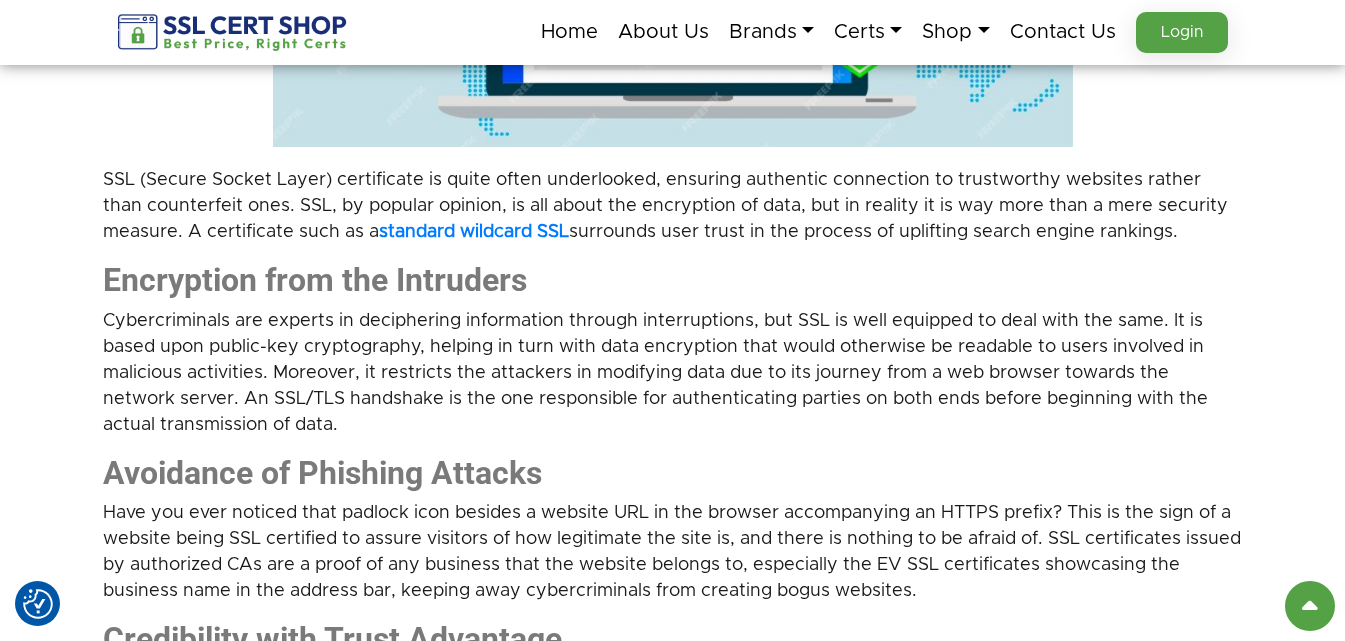 click on "Avoidance of Phishing Attacks" at bounding box center [322, 473] 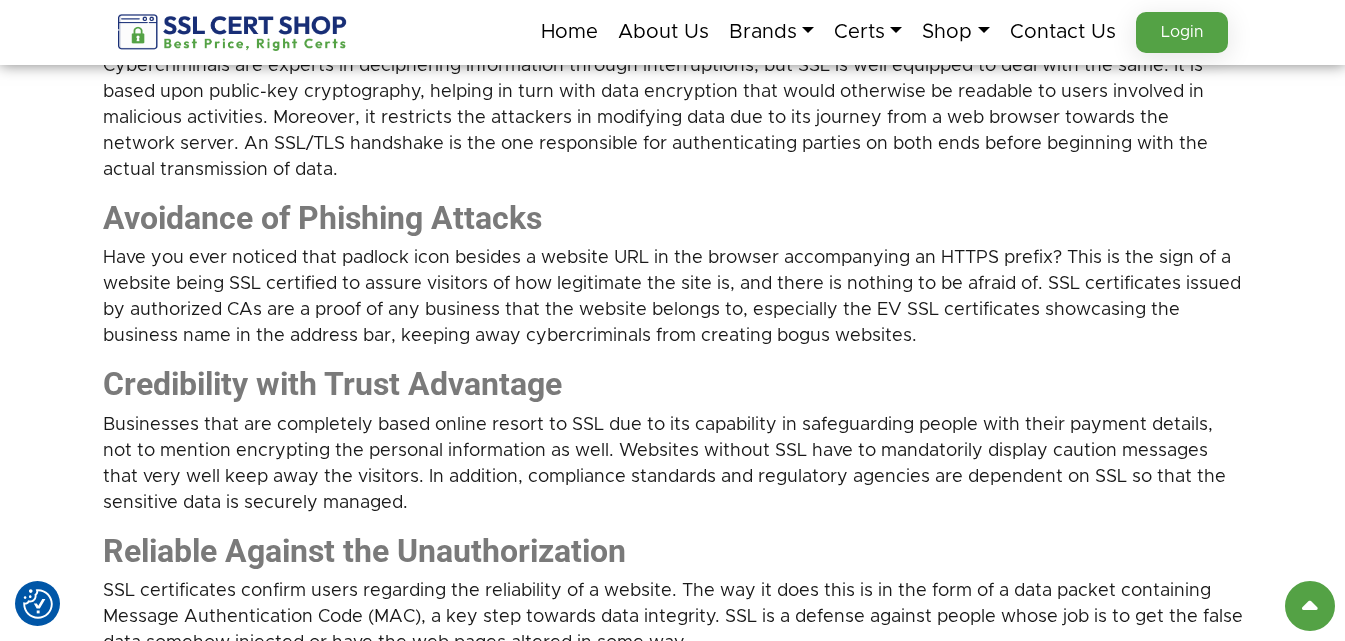 scroll, scrollTop: 1000, scrollLeft: 0, axis: vertical 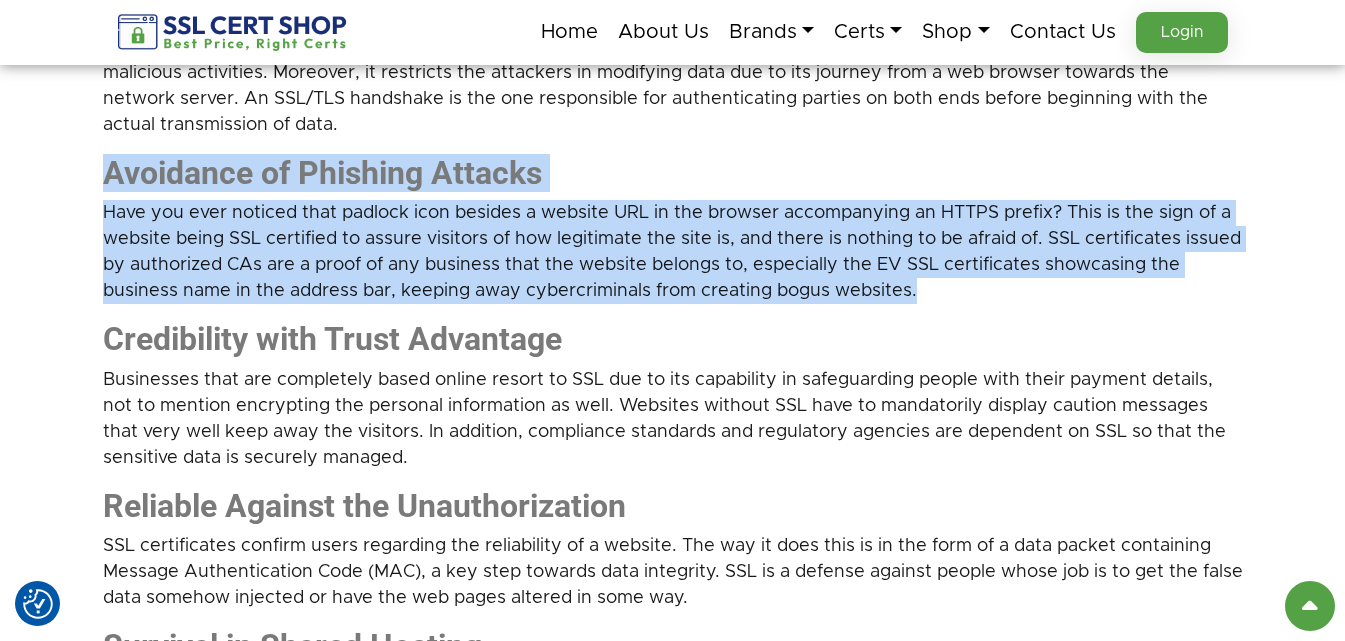 drag, startPoint x: 96, startPoint y: 168, endPoint x: 977, endPoint y: 295, distance: 890.10675 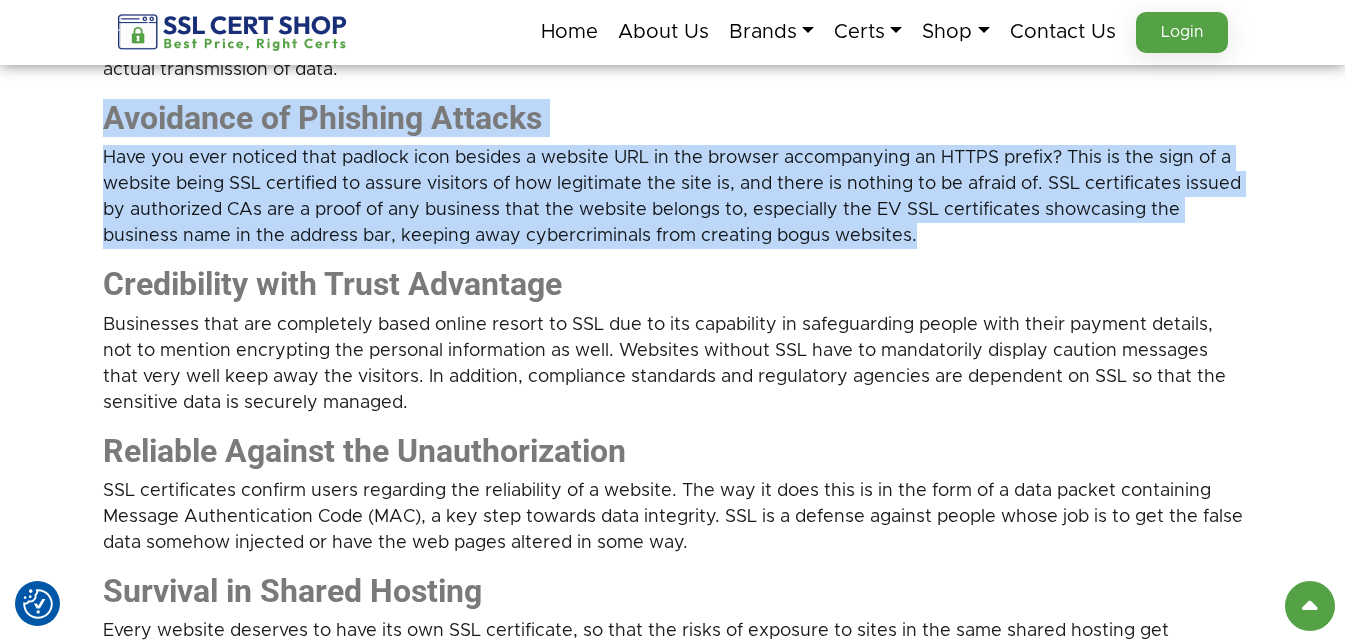 scroll, scrollTop: 1100, scrollLeft: 0, axis: vertical 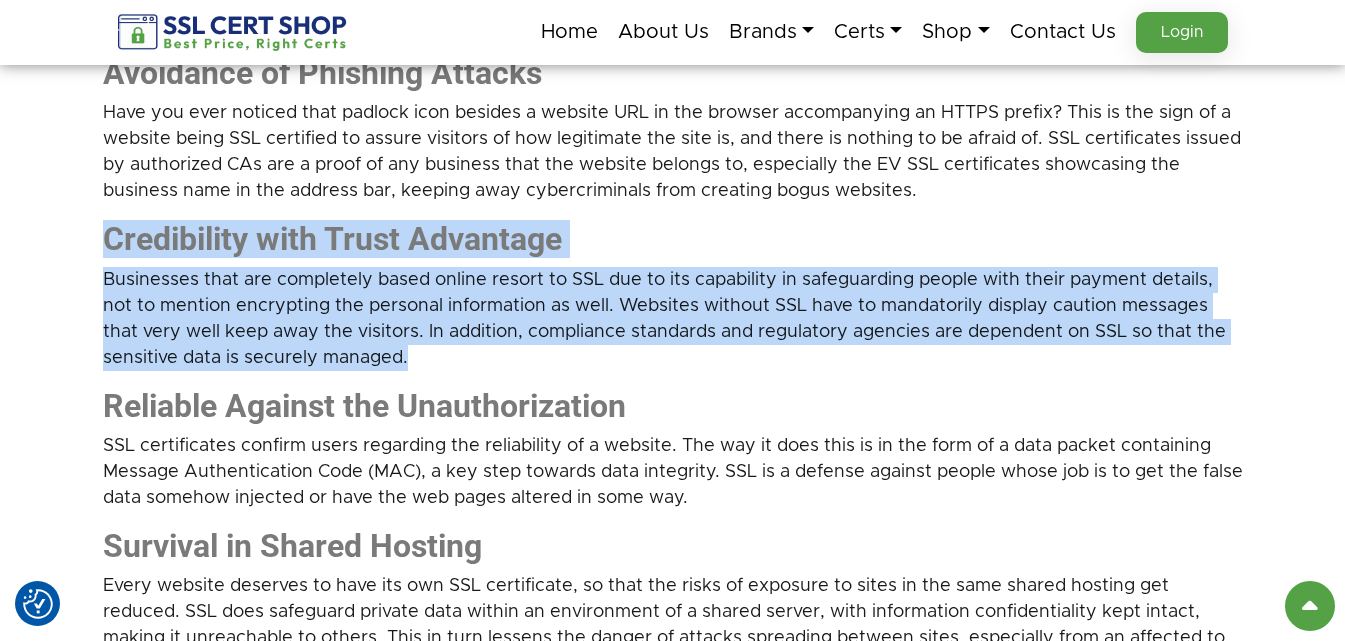 drag, startPoint x: 101, startPoint y: 233, endPoint x: 480, endPoint y: 350, distance: 396.64847 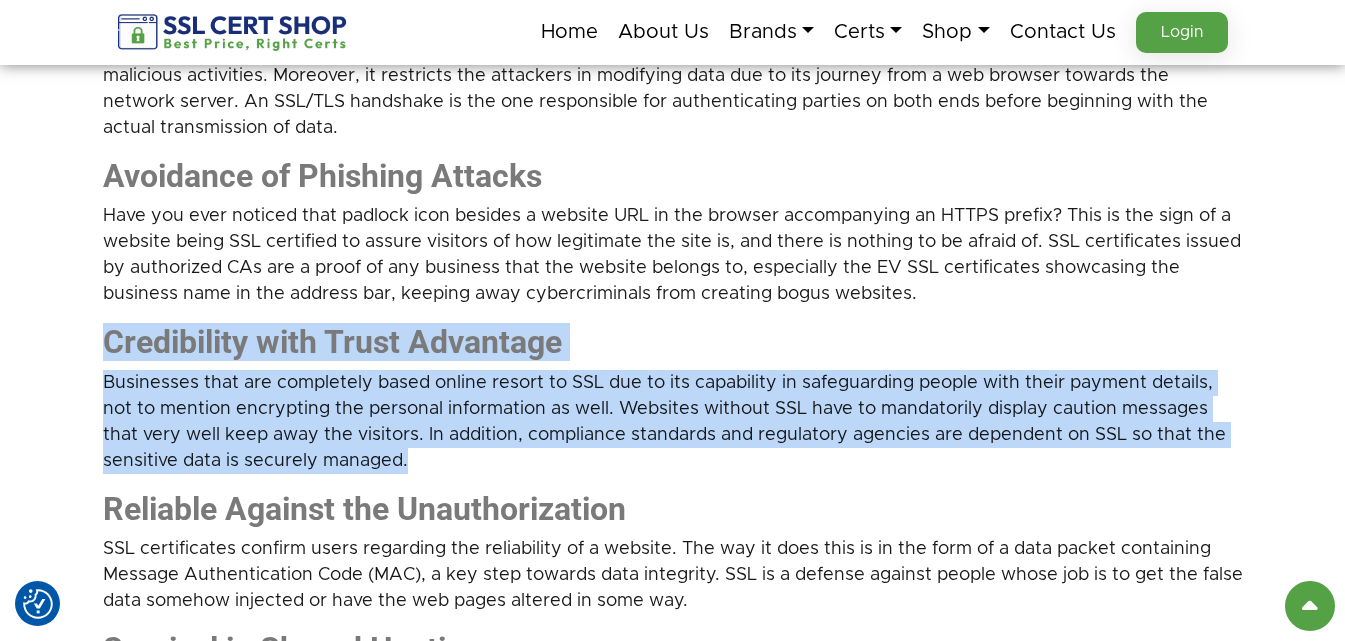 scroll, scrollTop: 1000, scrollLeft: 0, axis: vertical 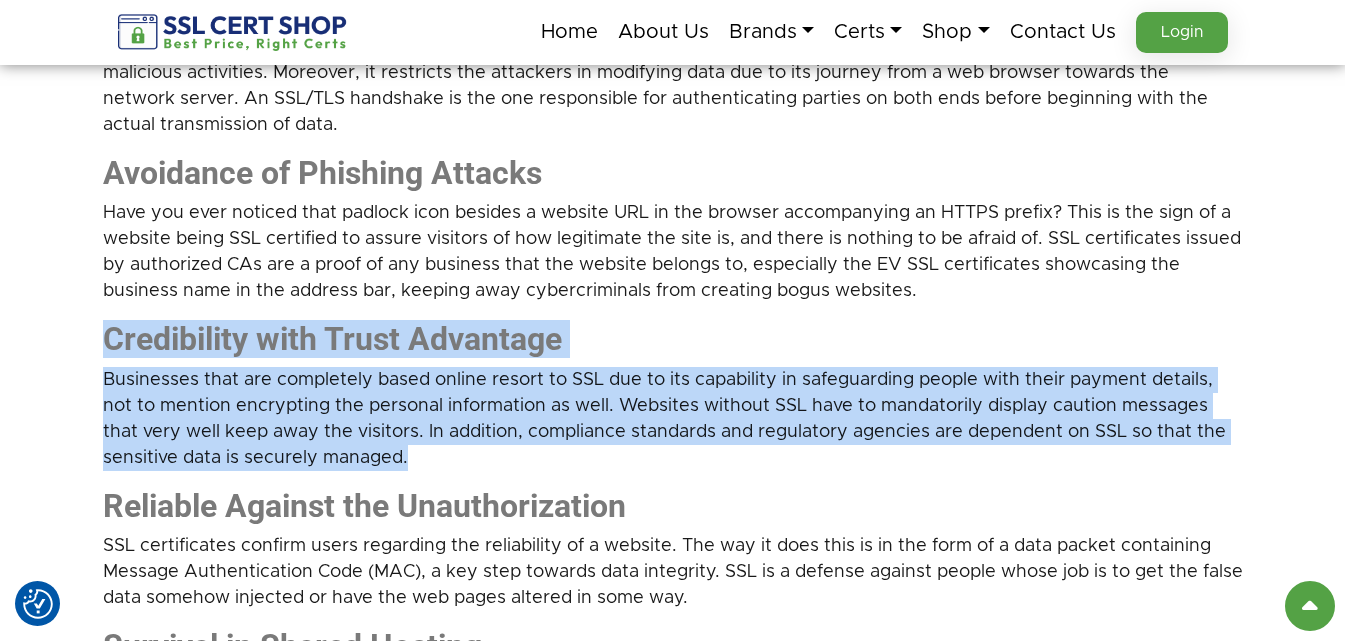 click on "Businesses that are completely based online resort to SSL due to its capability in safeguarding people with their payment details, not to mention encrypting the personal information as well. Websites without SSL have to mandatorily display caution messages that very well keep away the visitors. In addition, compliance standards and regulatory agencies are dependent on SSL so that the sensitive data is securely managed." at bounding box center (673, 419) 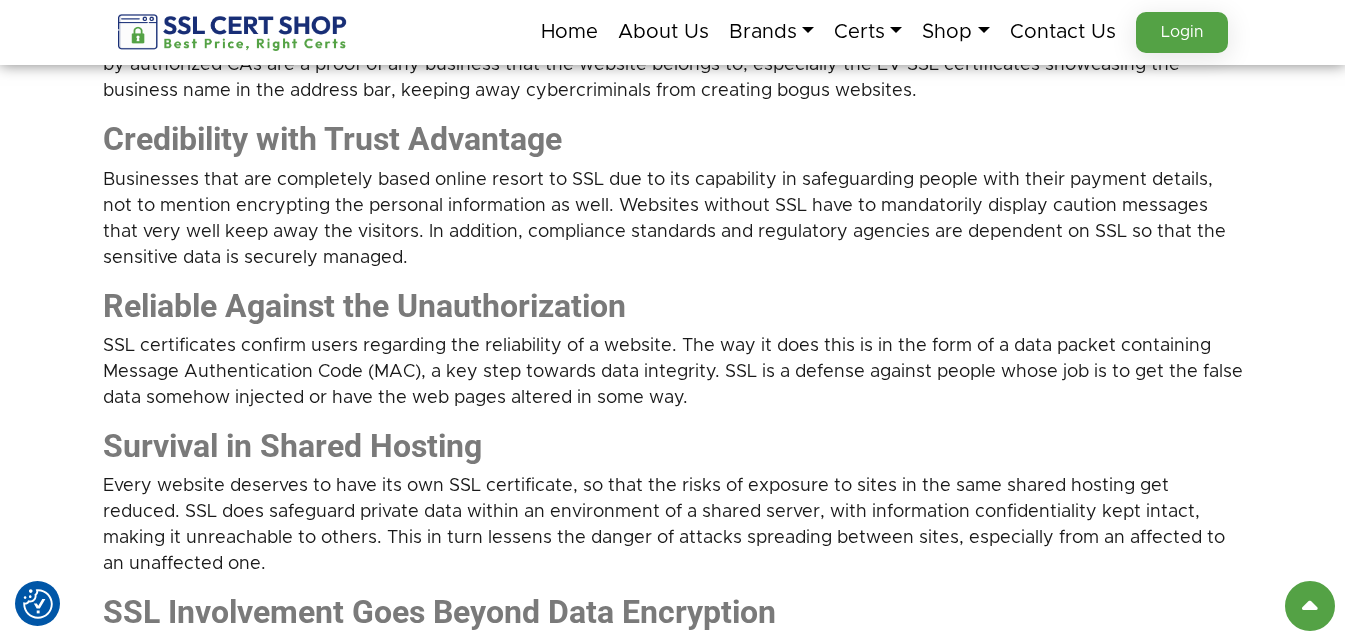 scroll, scrollTop: 1300, scrollLeft: 0, axis: vertical 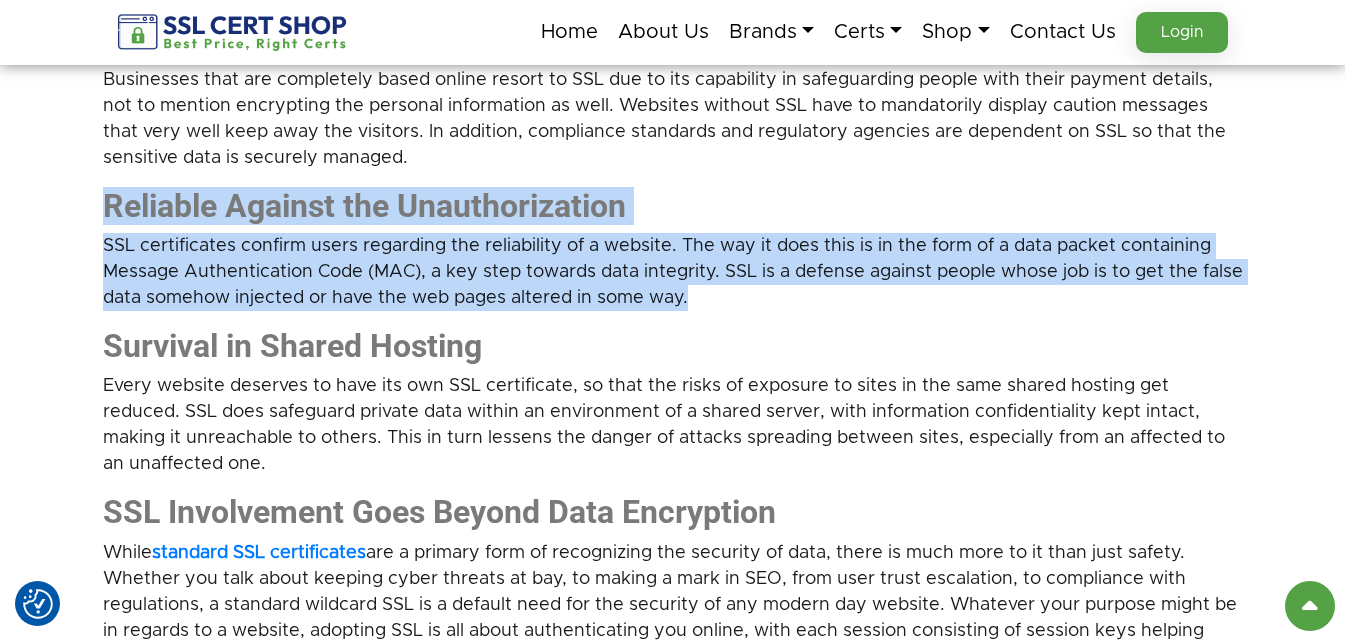drag, startPoint x: 90, startPoint y: 198, endPoint x: 837, endPoint y: 305, distance: 754.6244 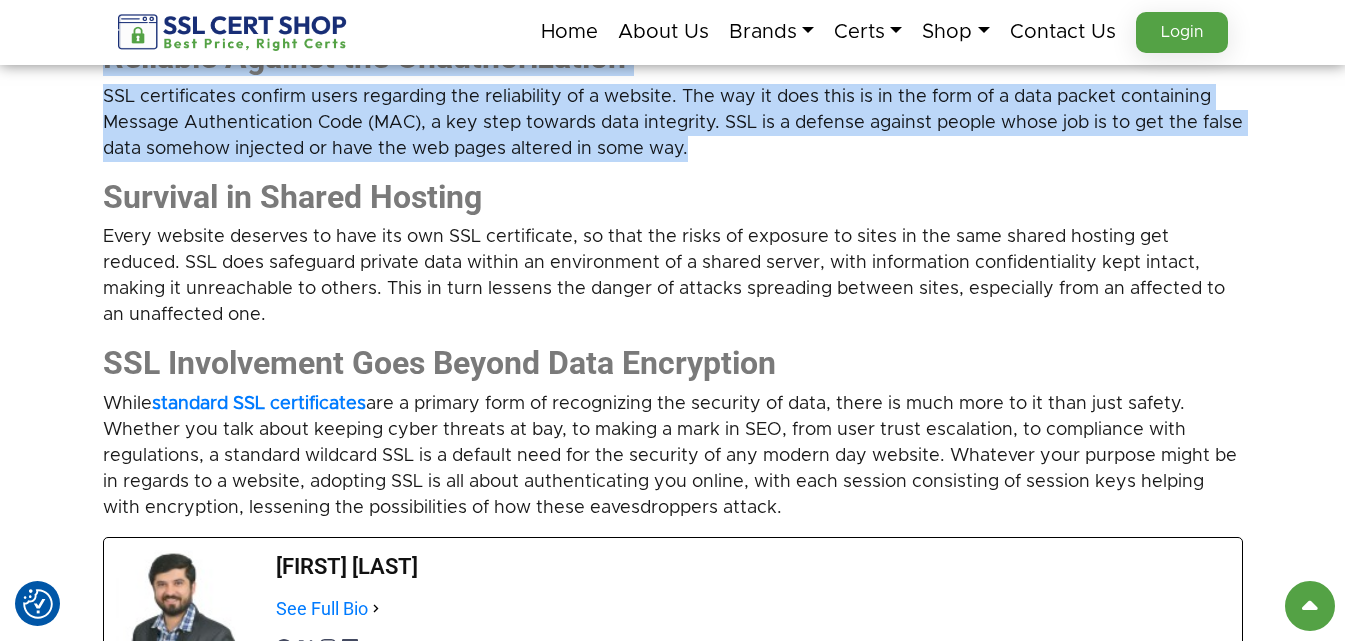scroll, scrollTop: 1400, scrollLeft: 0, axis: vertical 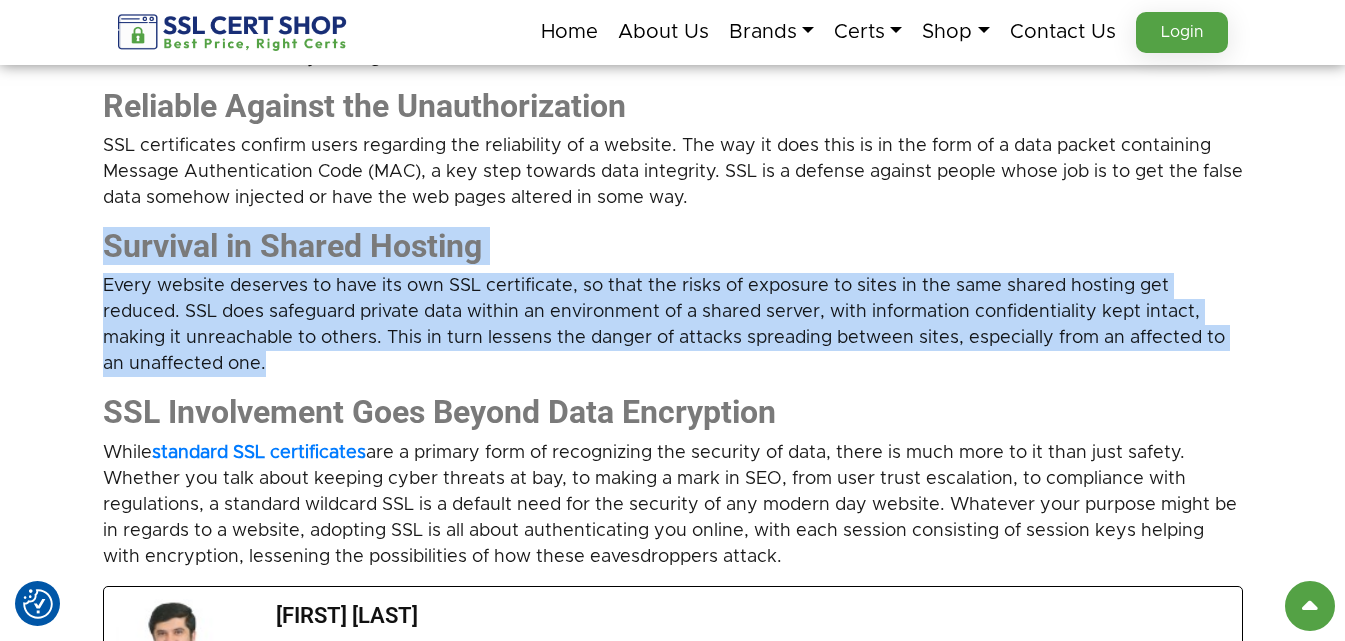 drag, startPoint x: 187, startPoint y: 276, endPoint x: 298, endPoint y: 358, distance: 138.00362 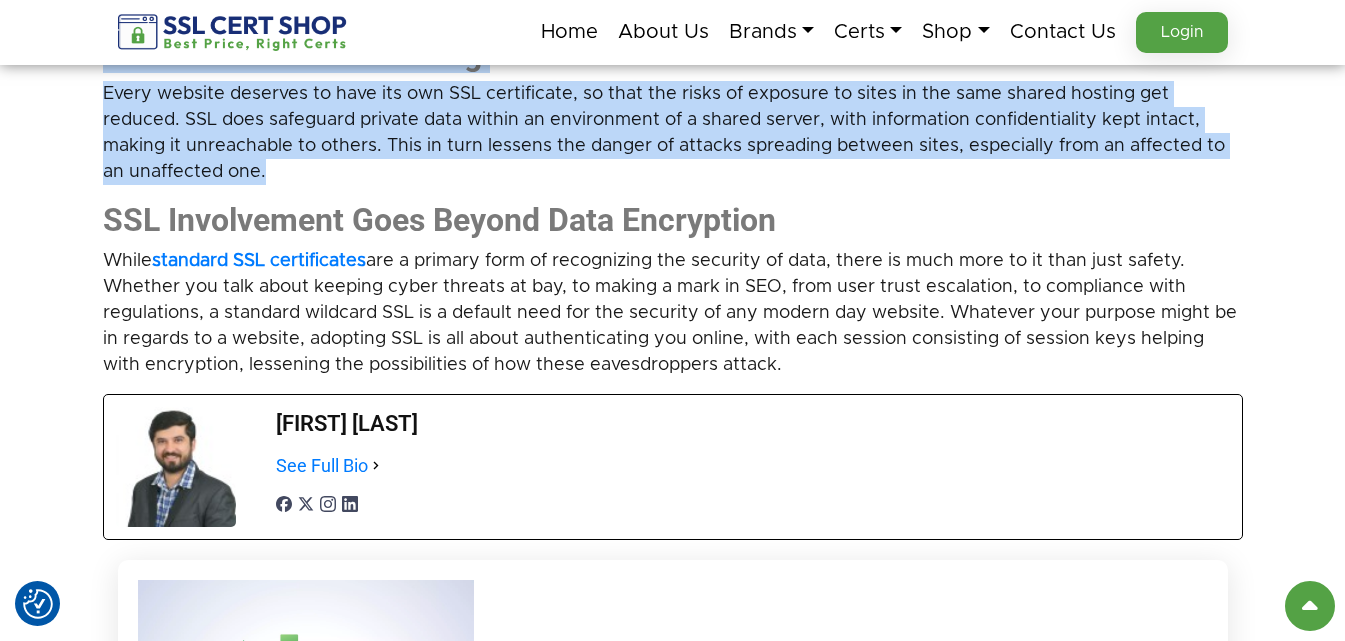 scroll, scrollTop: 1600, scrollLeft: 0, axis: vertical 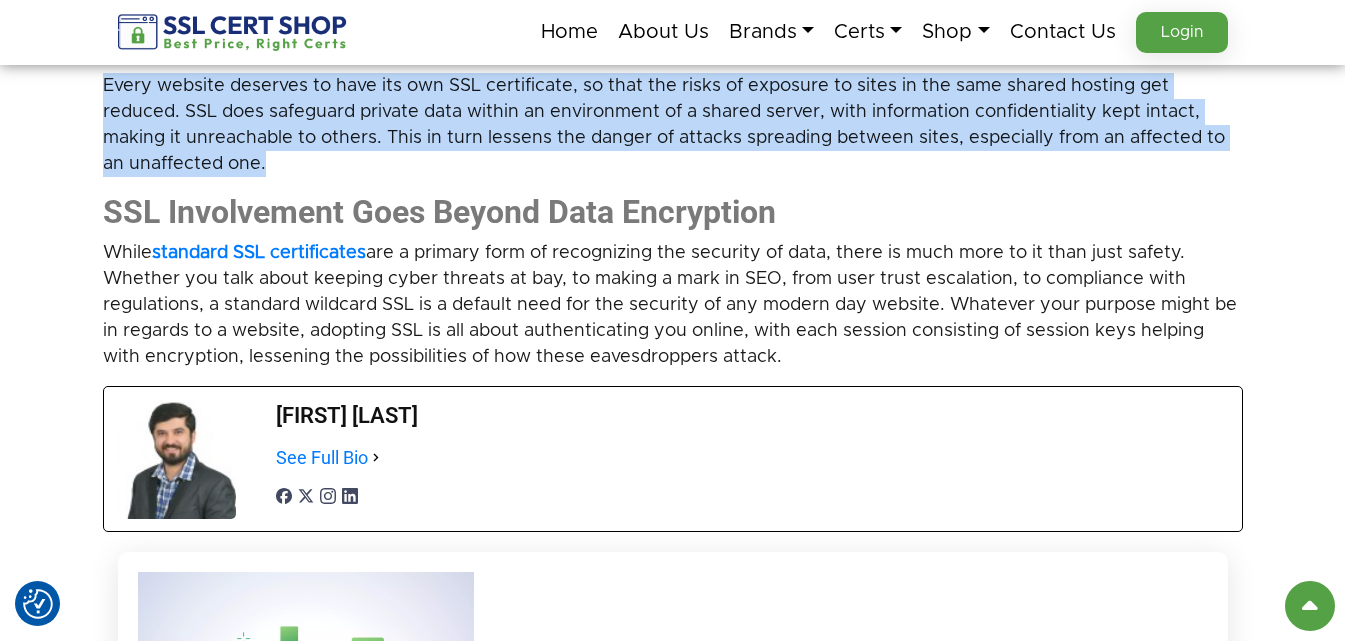 drag, startPoint x: 106, startPoint y: 210, endPoint x: 935, endPoint y: 350, distance: 840.73834 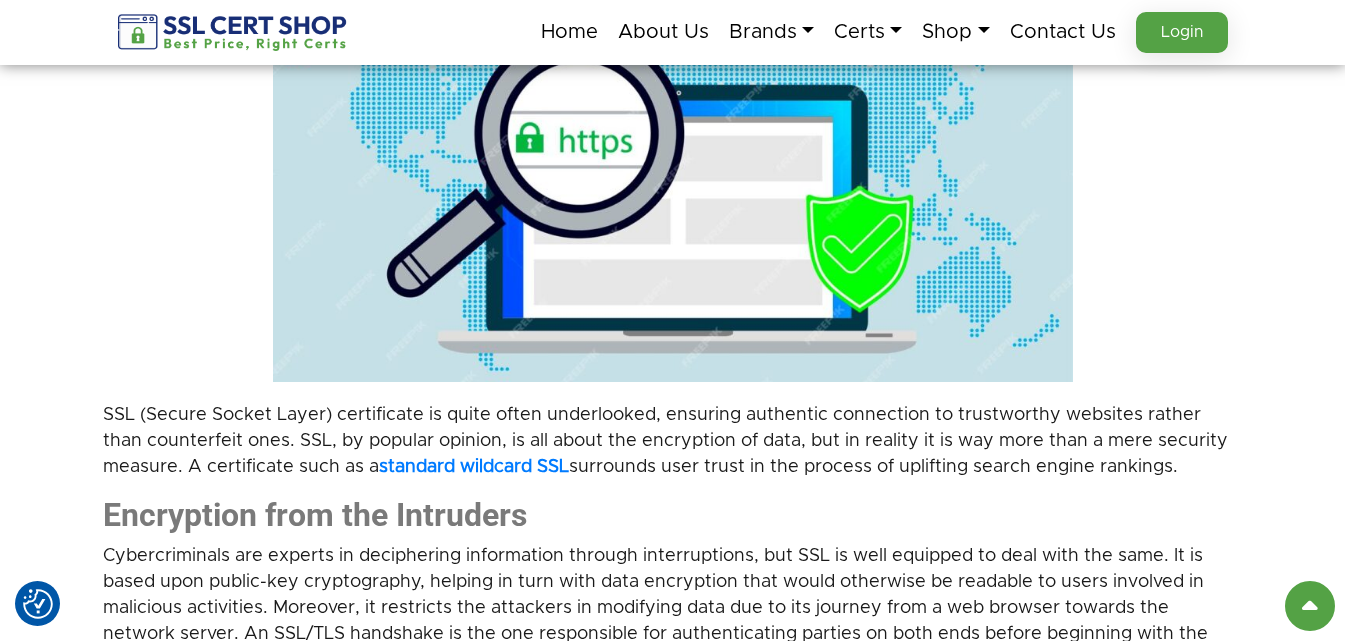 scroll, scrollTop: 500, scrollLeft: 0, axis: vertical 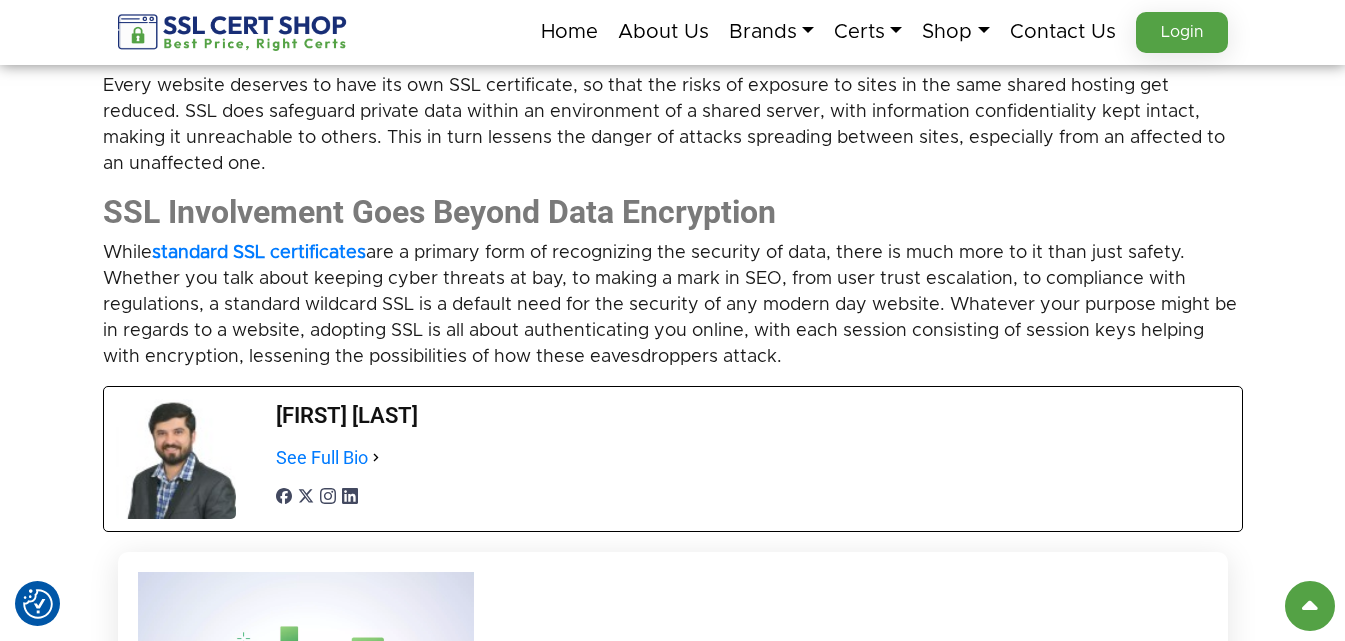 click on "Every website deserves to have its own SSL certificate, so that the risks of exposure to sites in the same shared hosting get reduced. SSL does safeguard private data within an environment of a shared server, with information confidentiality kept intact, making it unreachable to others. This in turn lessens the danger of attacks spreading between sites, especially from an affected to an unaffected one." at bounding box center [673, 125] 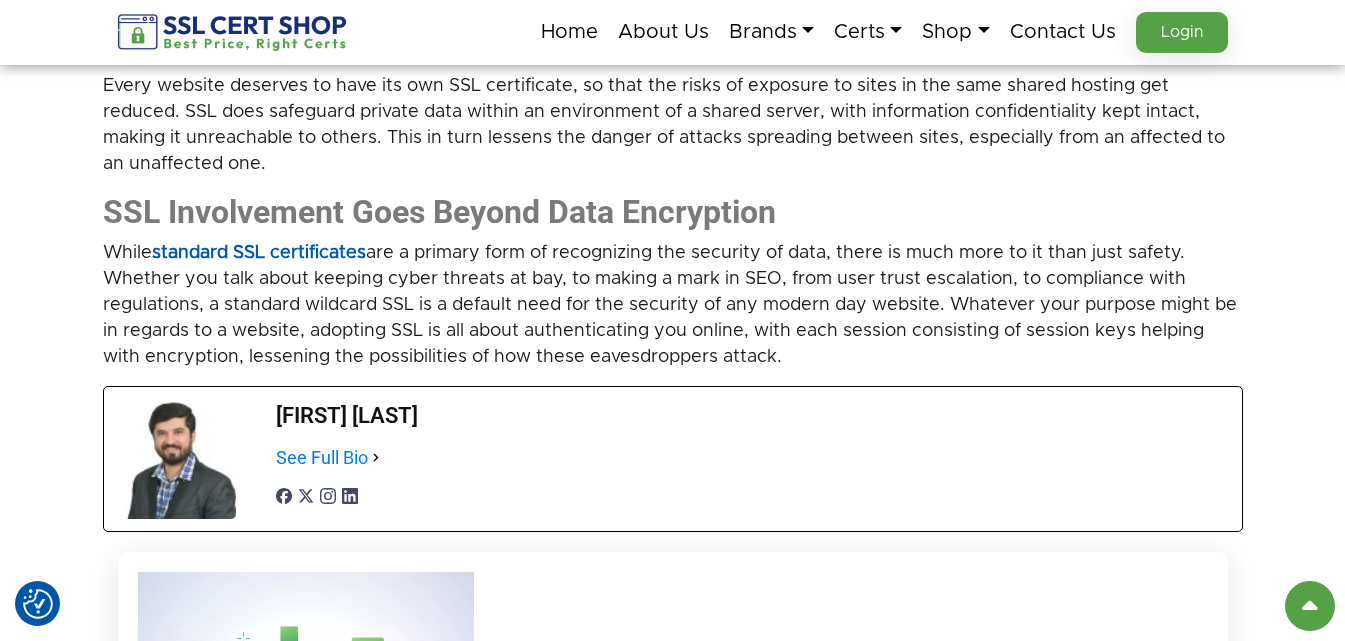 drag, startPoint x: 288, startPoint y: 240, endPoint x: 212, endPoint y: 251, distance: 76.79192 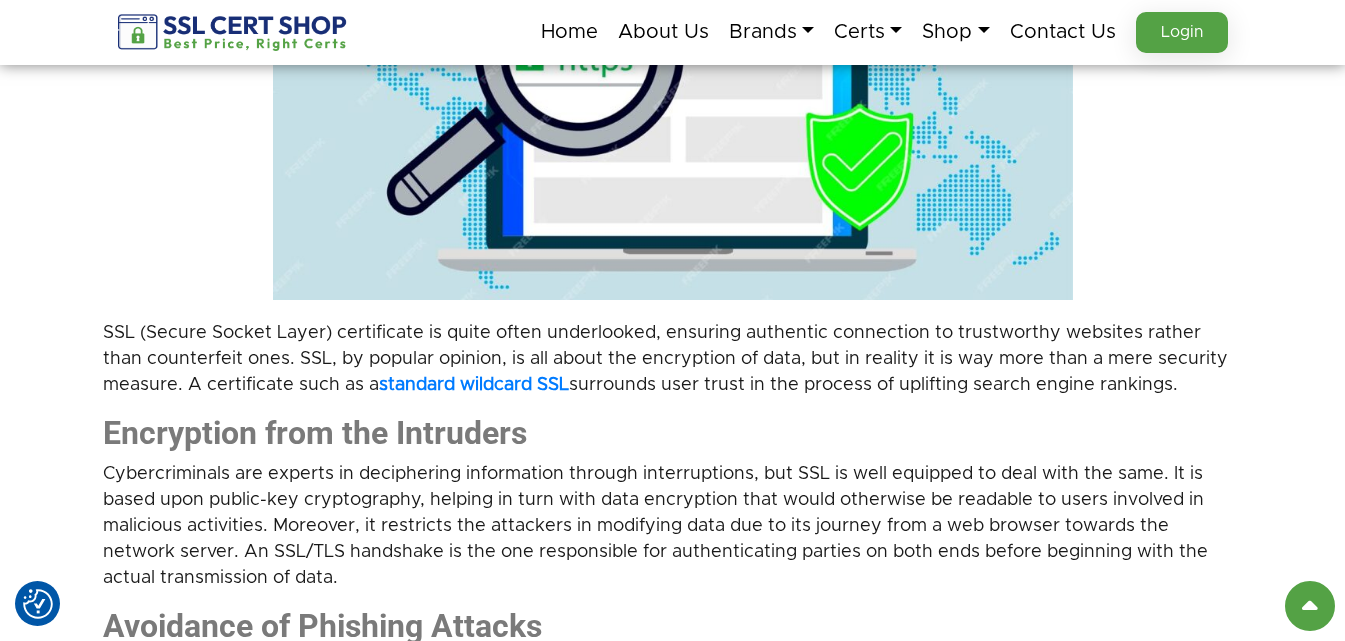 scroll, scrollTop: 700, scrollLeft: 0, axis: vertical 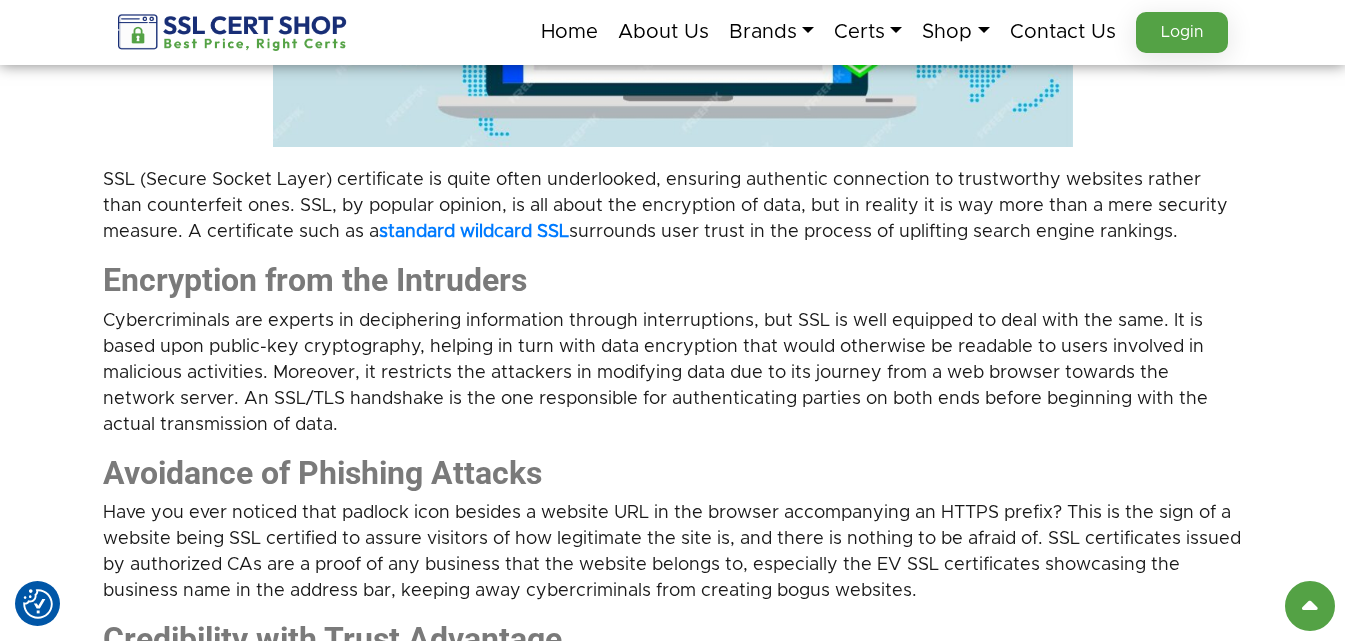 click at bounding box center (673, -59) 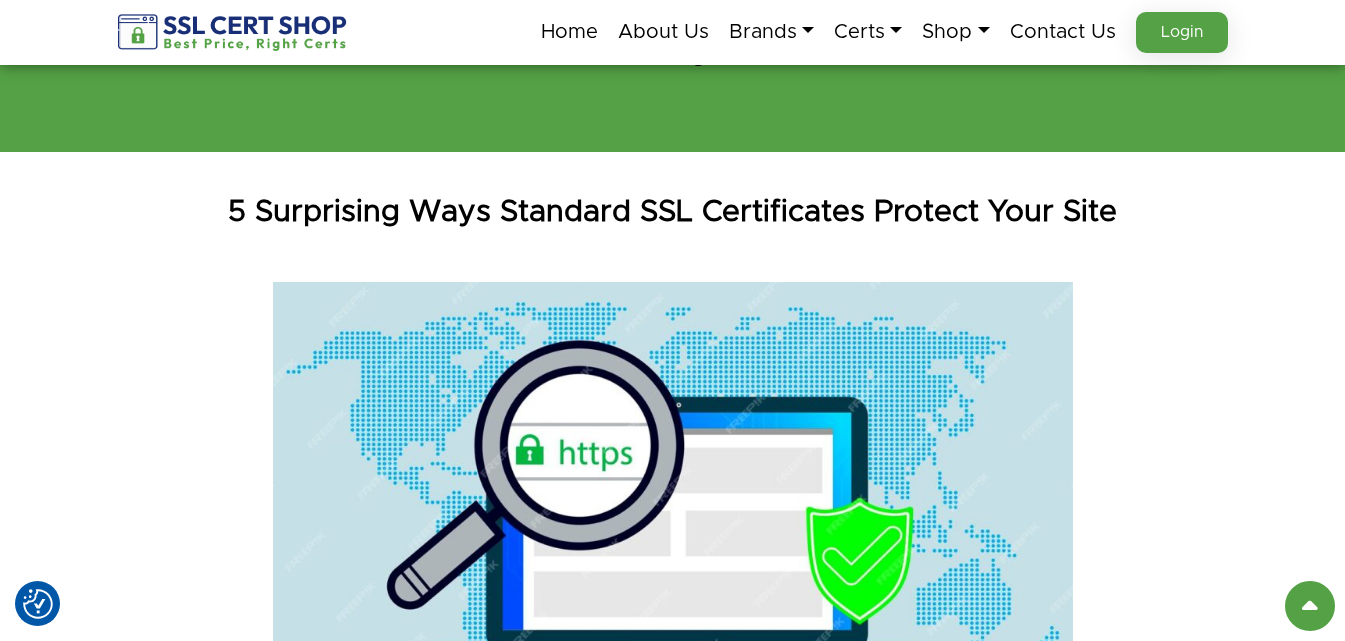 scroll, scrollTop: 100, scrollLeft: 0, axis: vertical 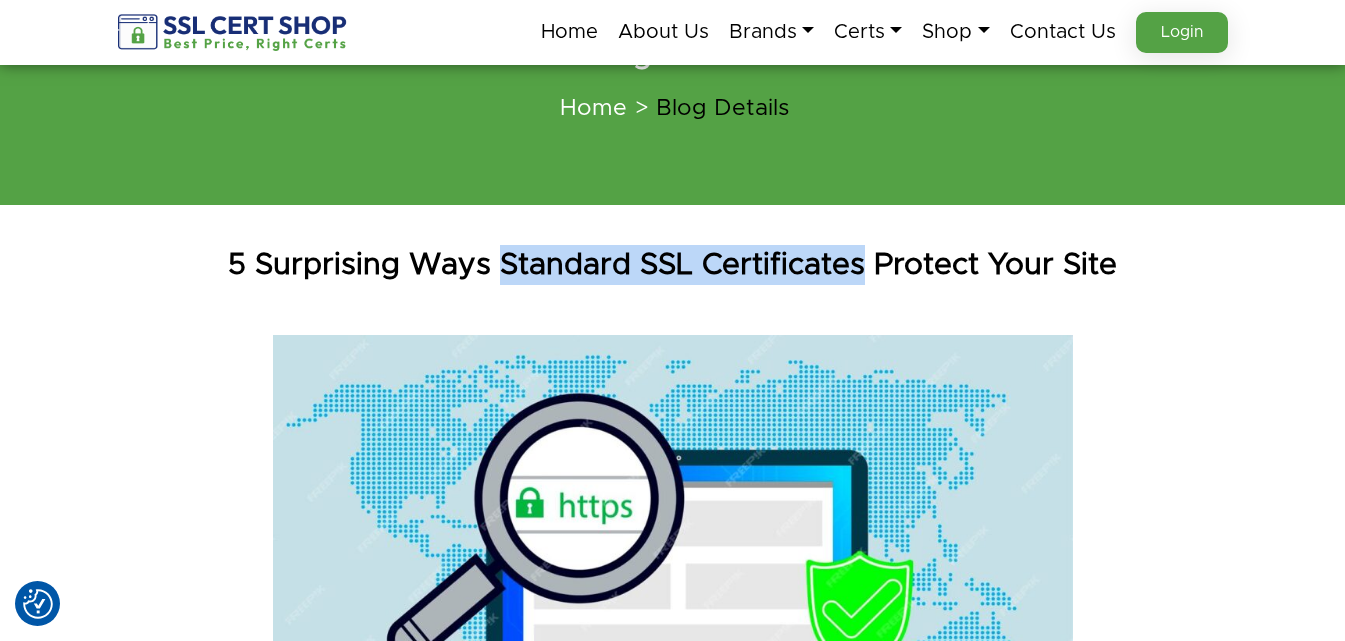 drag, startPoint x: 498, startPoint y: 258, endPoint x: 862, endPoint y: 266, distance: 364.0879 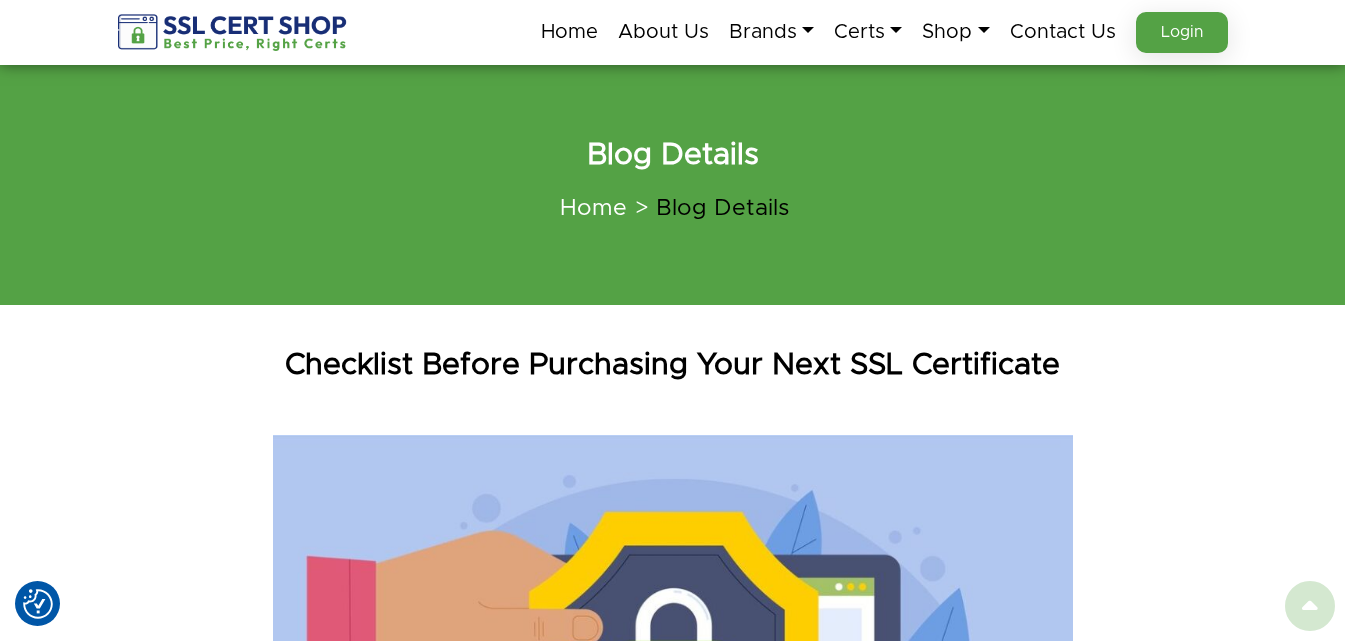 scroll, scrollTop: 100, scrollLeft: 0, axis: vertical 